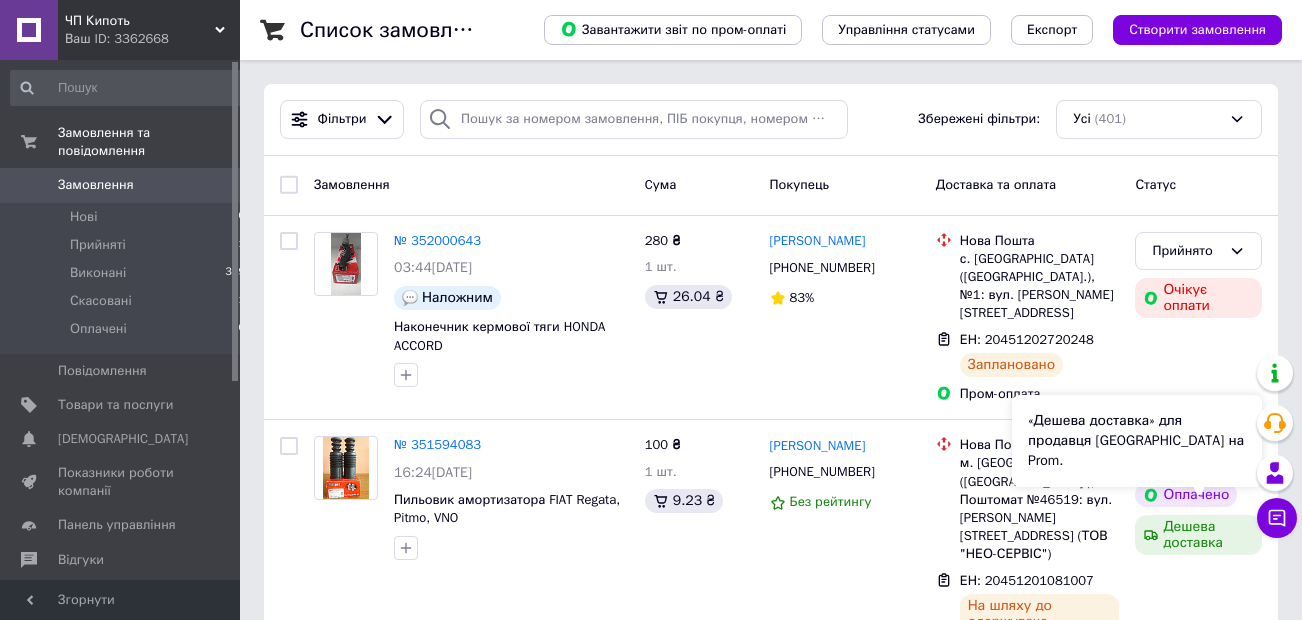 scroll, scrollTop: 0, scrollLeft: 0, axis: both 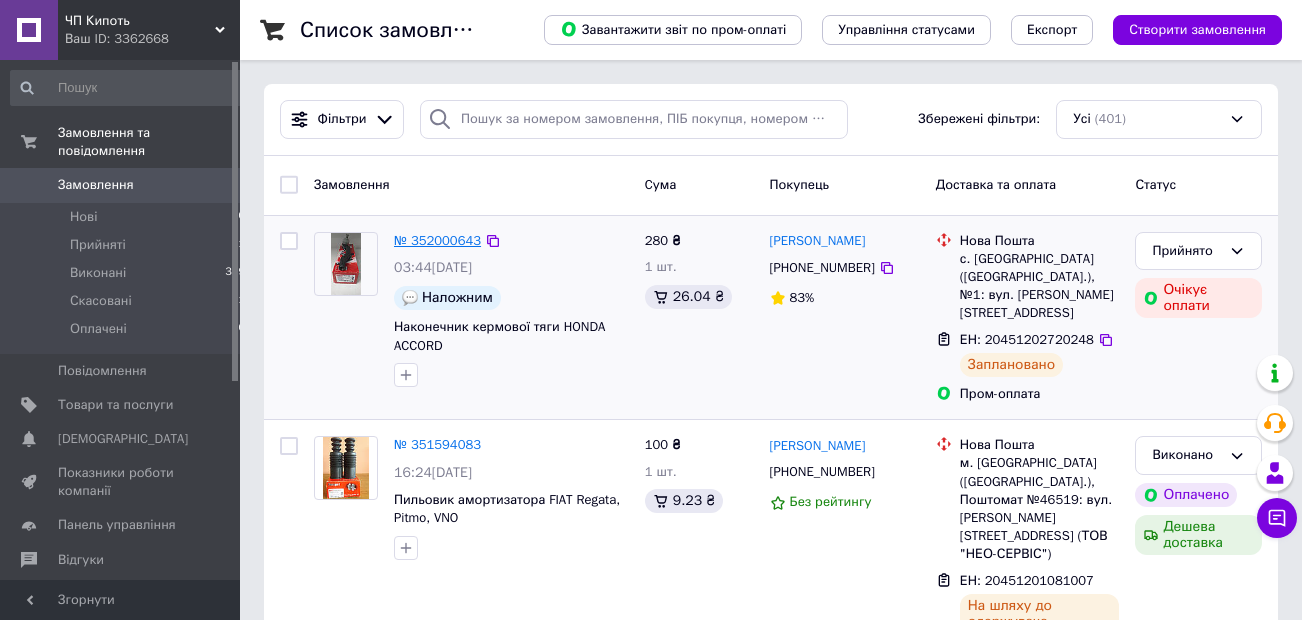 click on "№ 352000643" at bounding box center (437, 240) 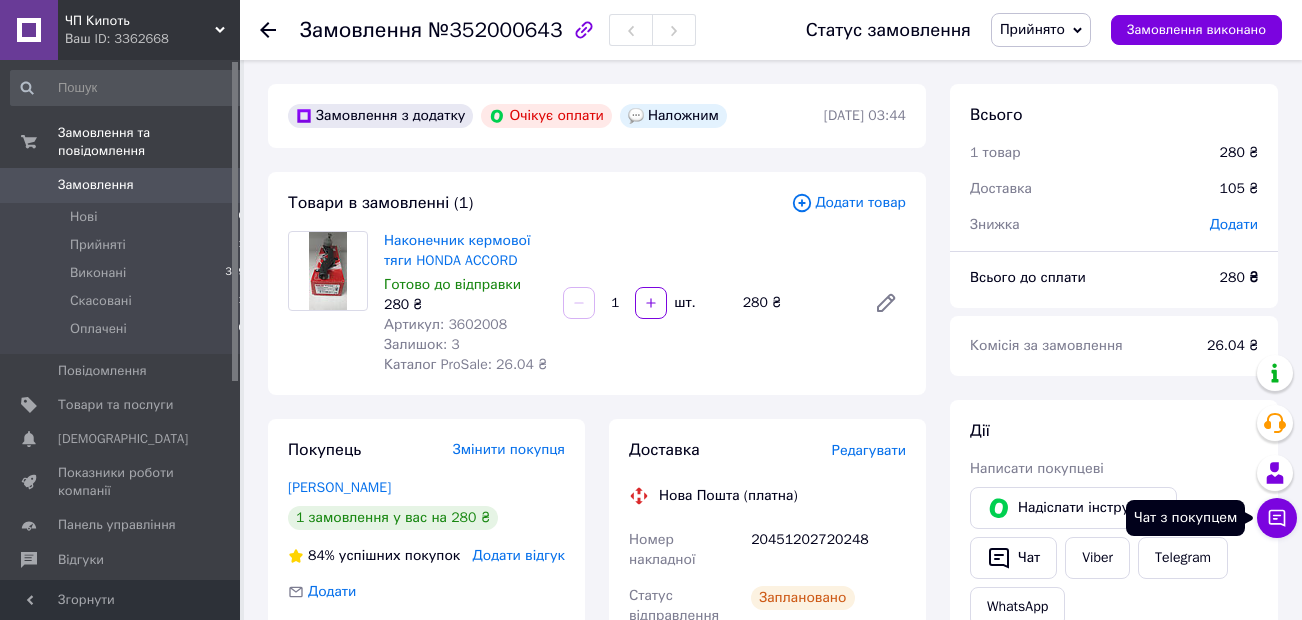 click 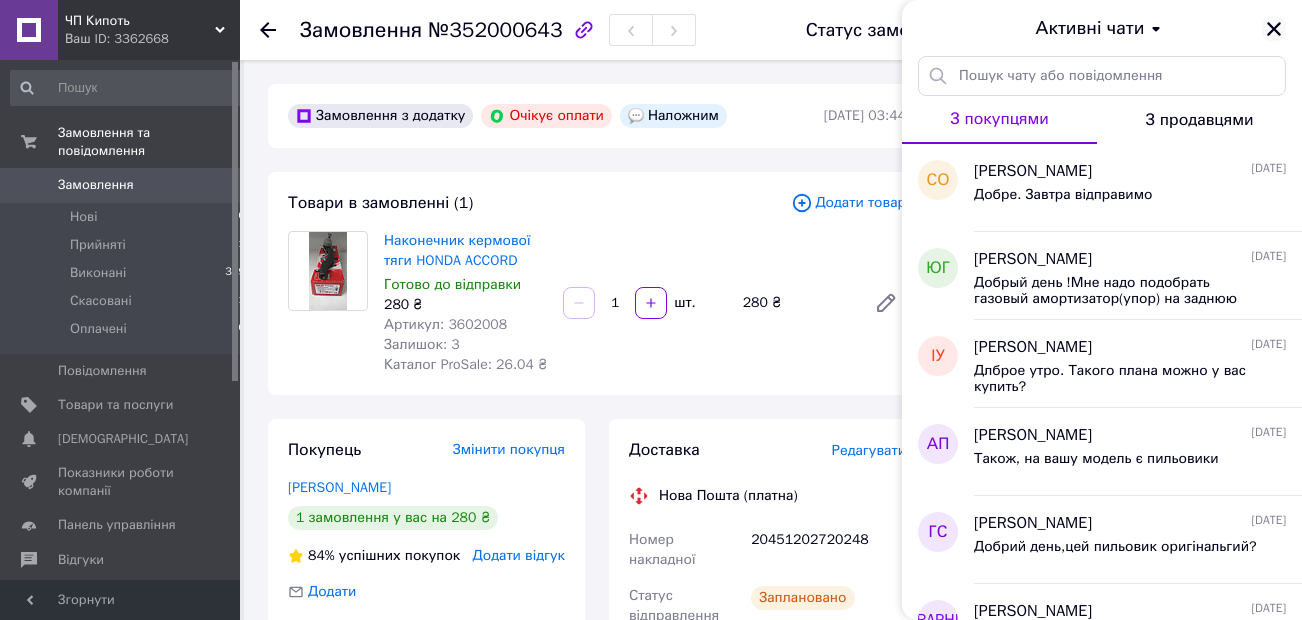 click 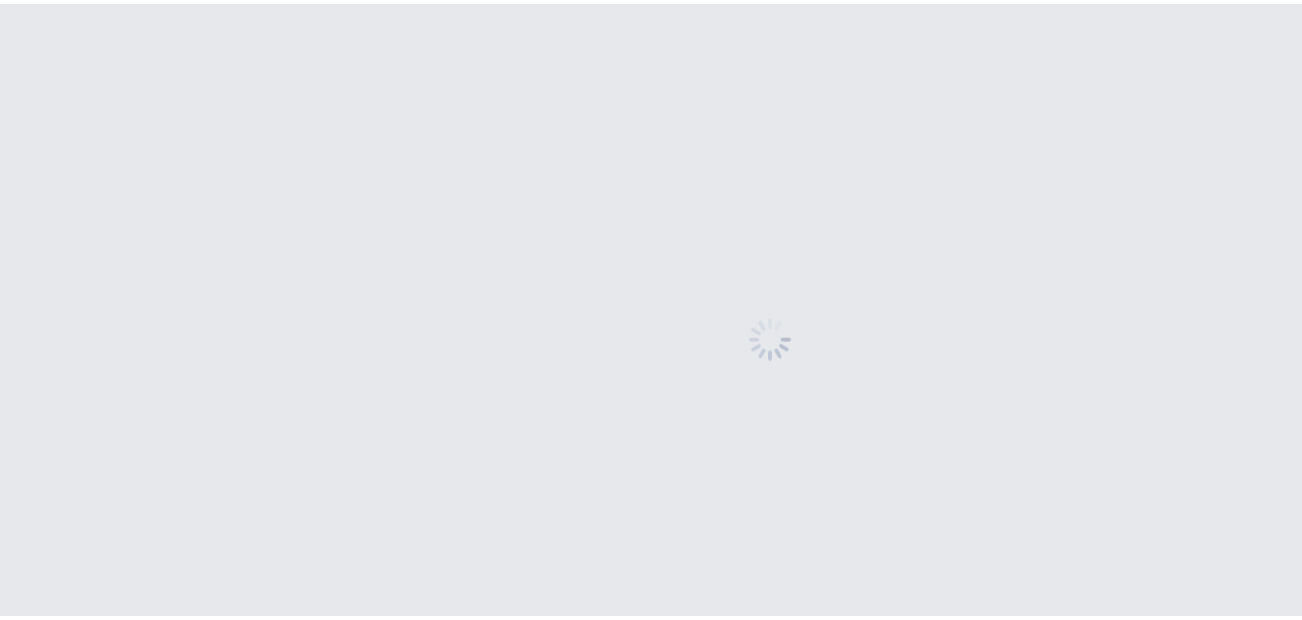 scroll, scrollTop: 0, scrollLeft: 0, axis: both 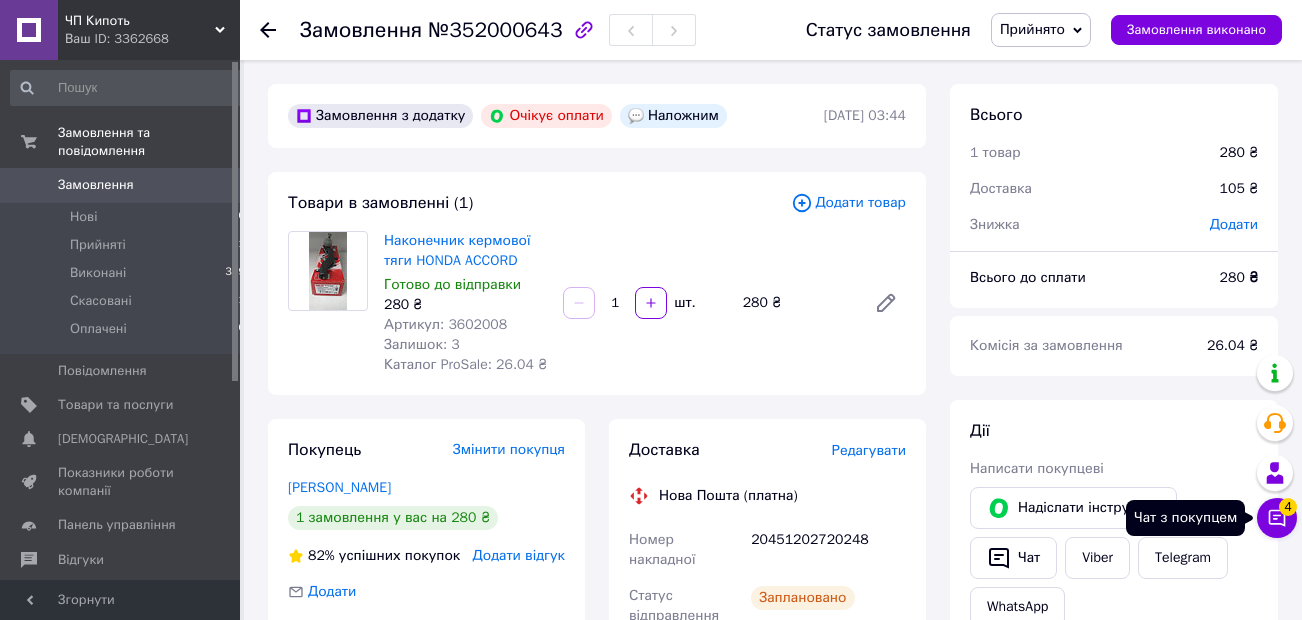 click on "Чат з покупцем 4" at bounding box center [1277, 518] 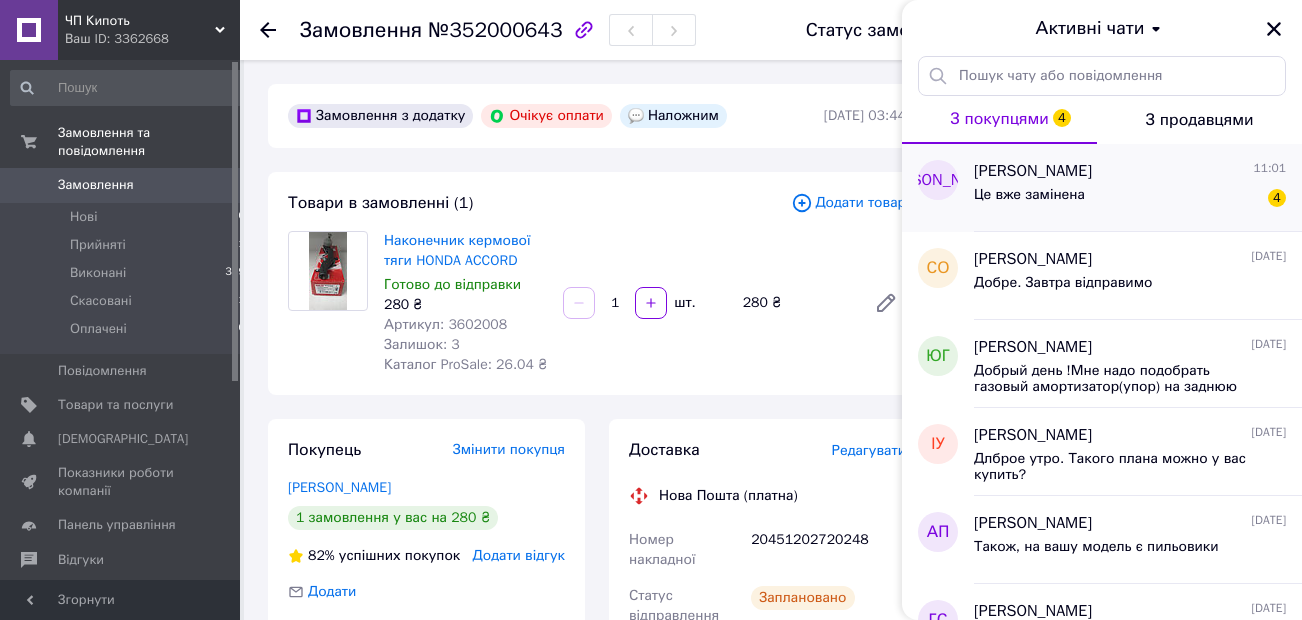 click on "Це вже замінена" at bounding box center (1029, 195) 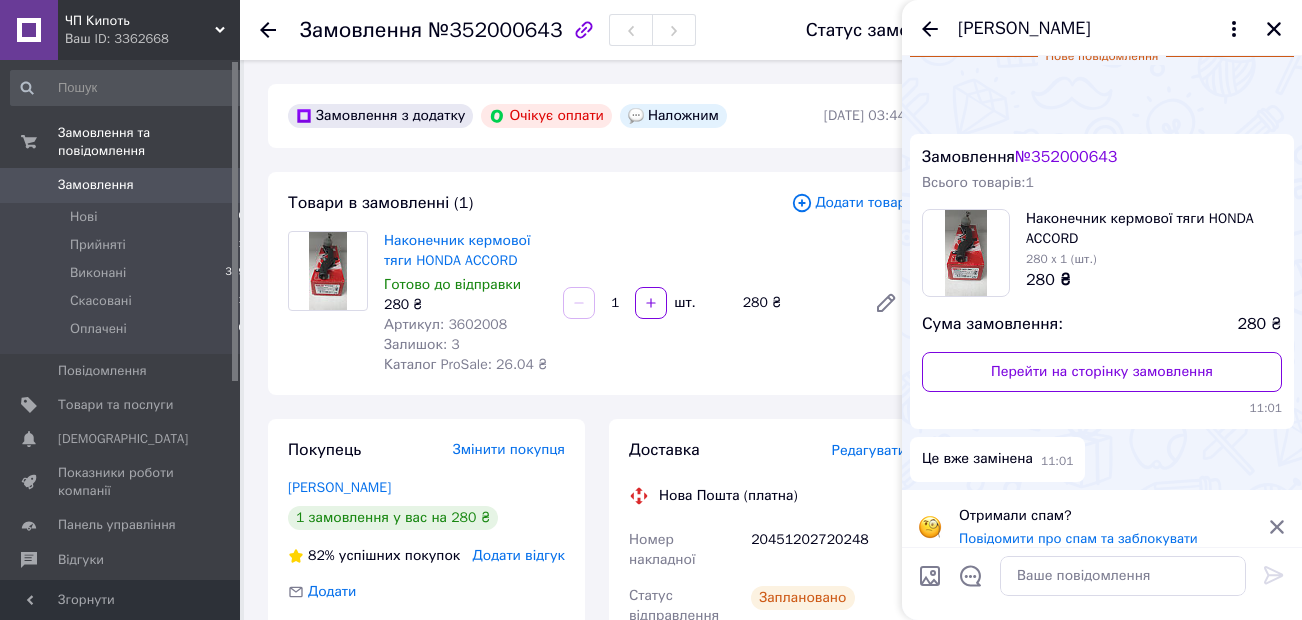 scroll, scrollTop: 0, scrollLeft: 0, axis: both 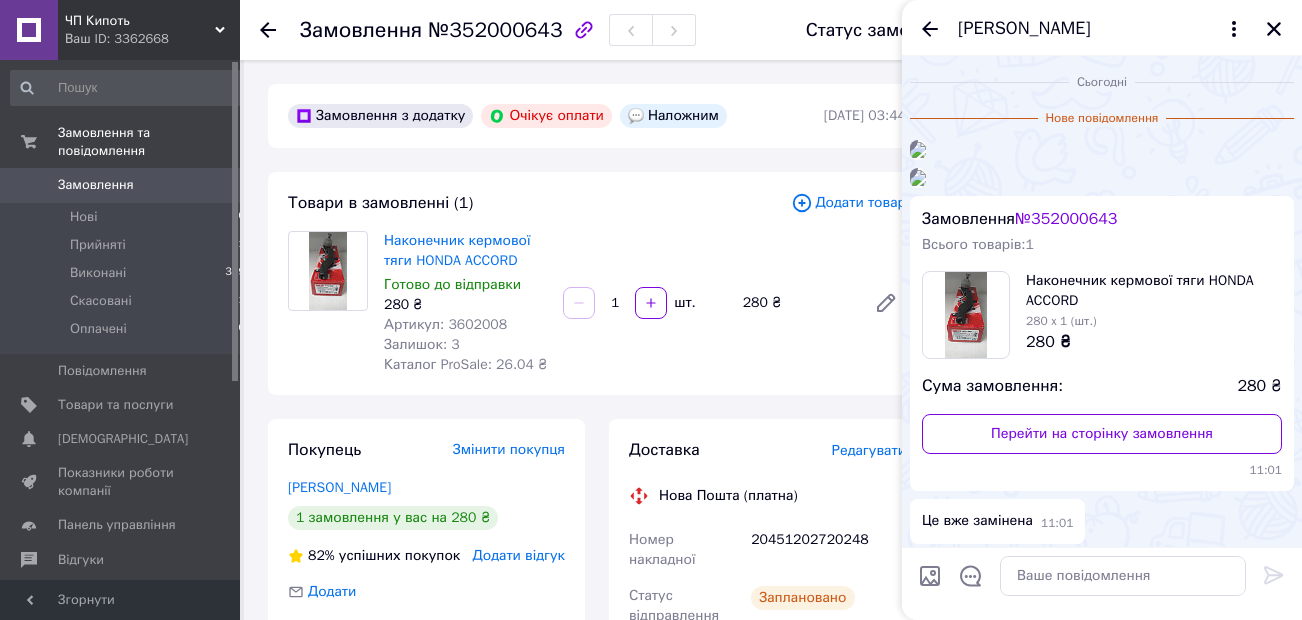 click on "11:00" at bounding box center [1102, 150] 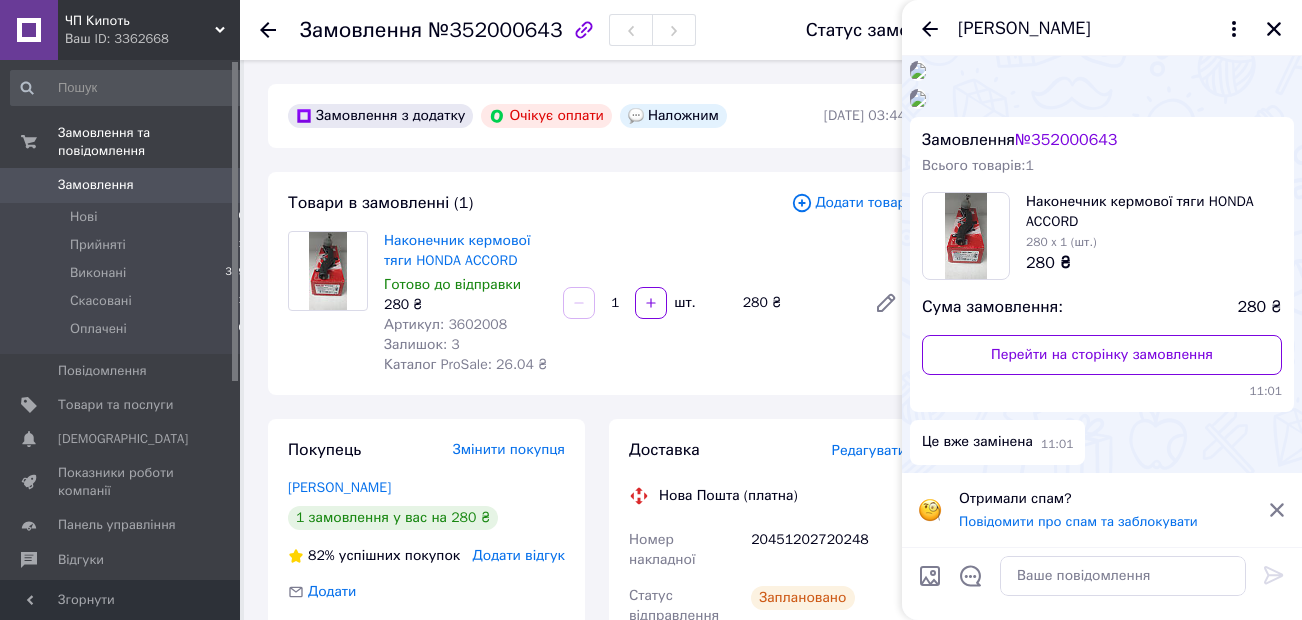 scroll, scrollTop: 182, scrollLeft: 0, axis: vertical 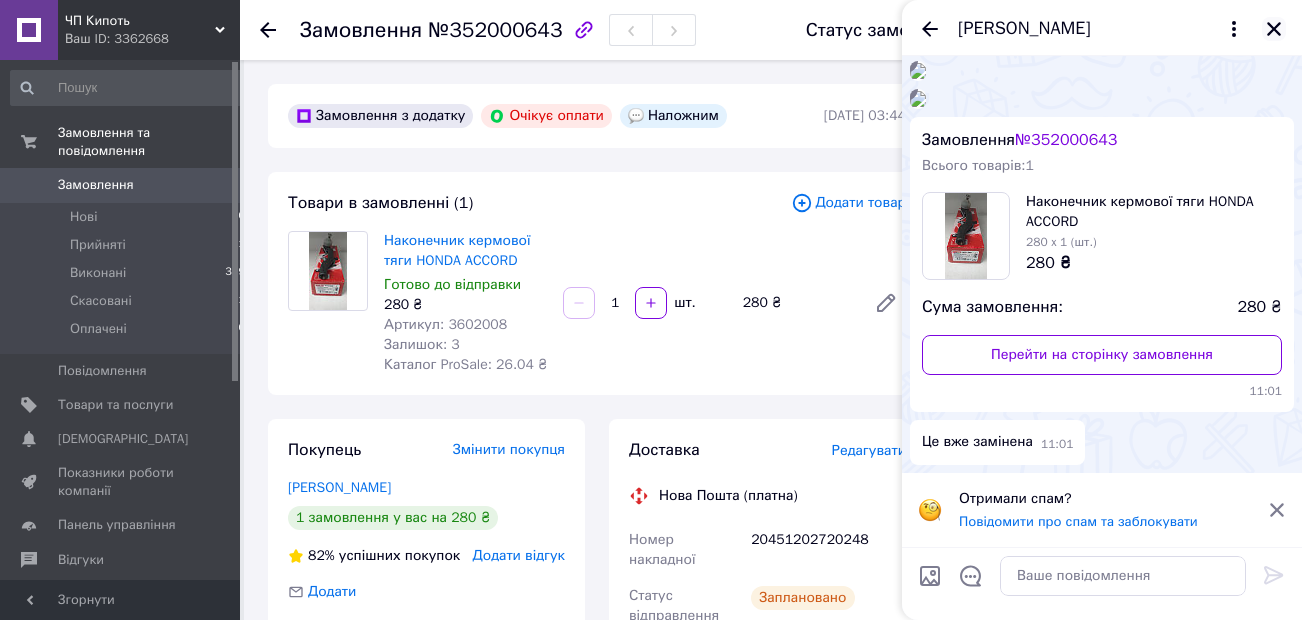 click 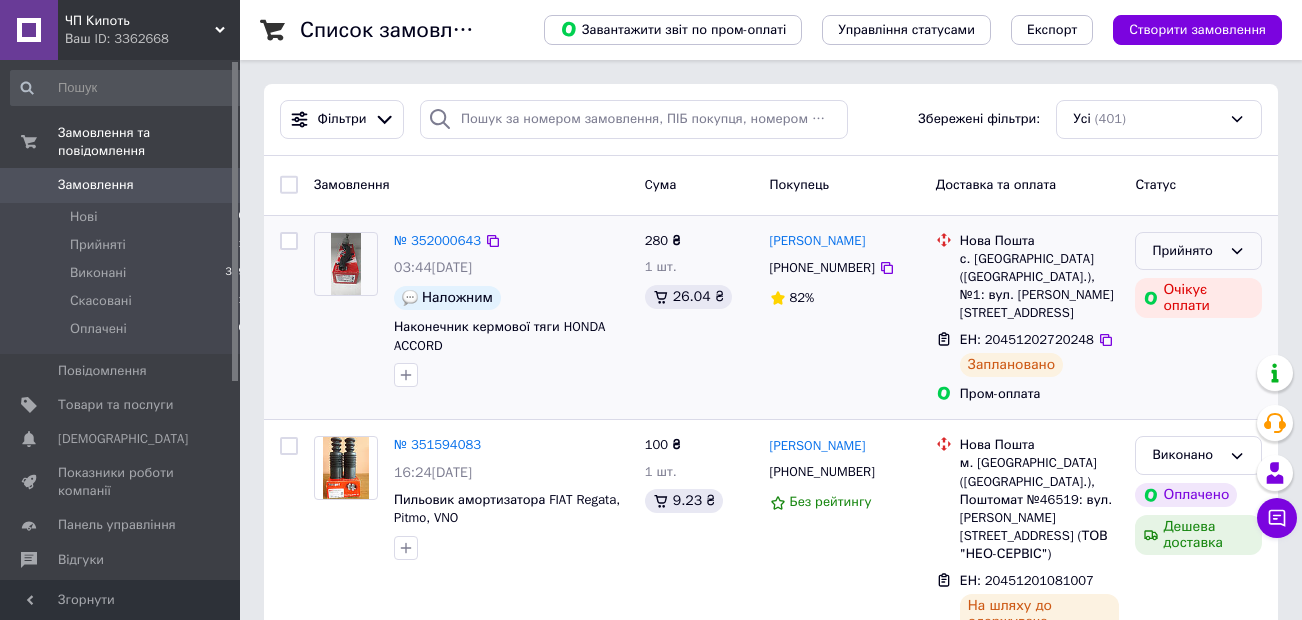 click 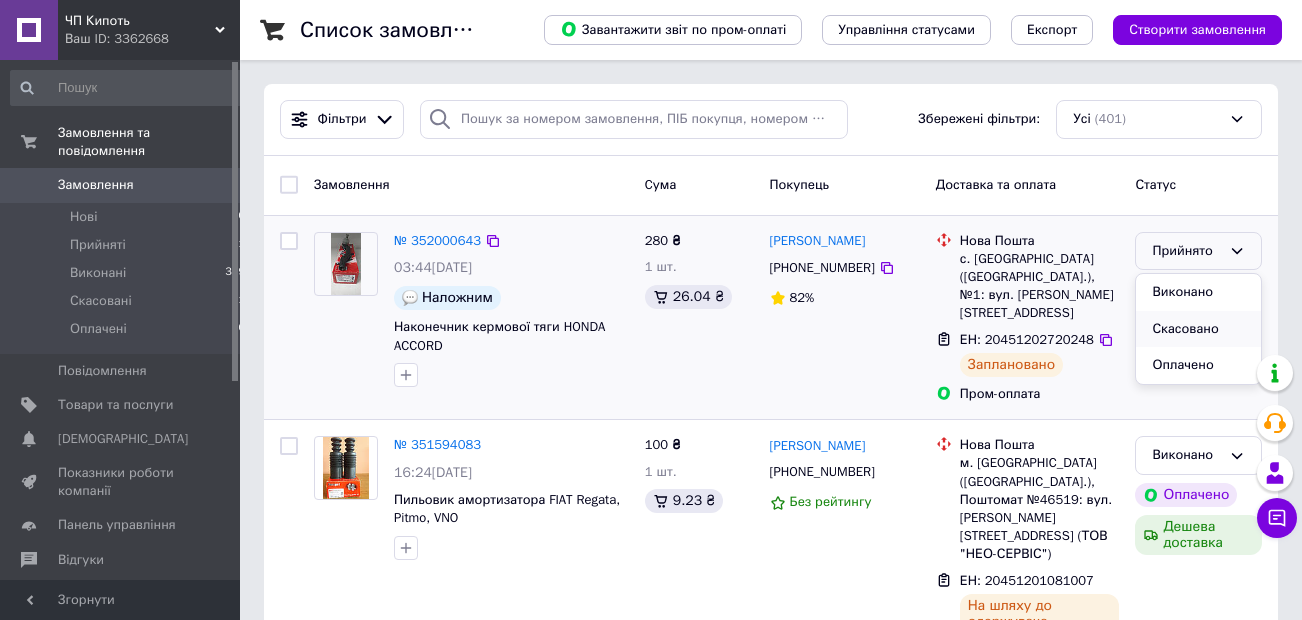 click on "Скасовано" at bounding box center (1198, 329) 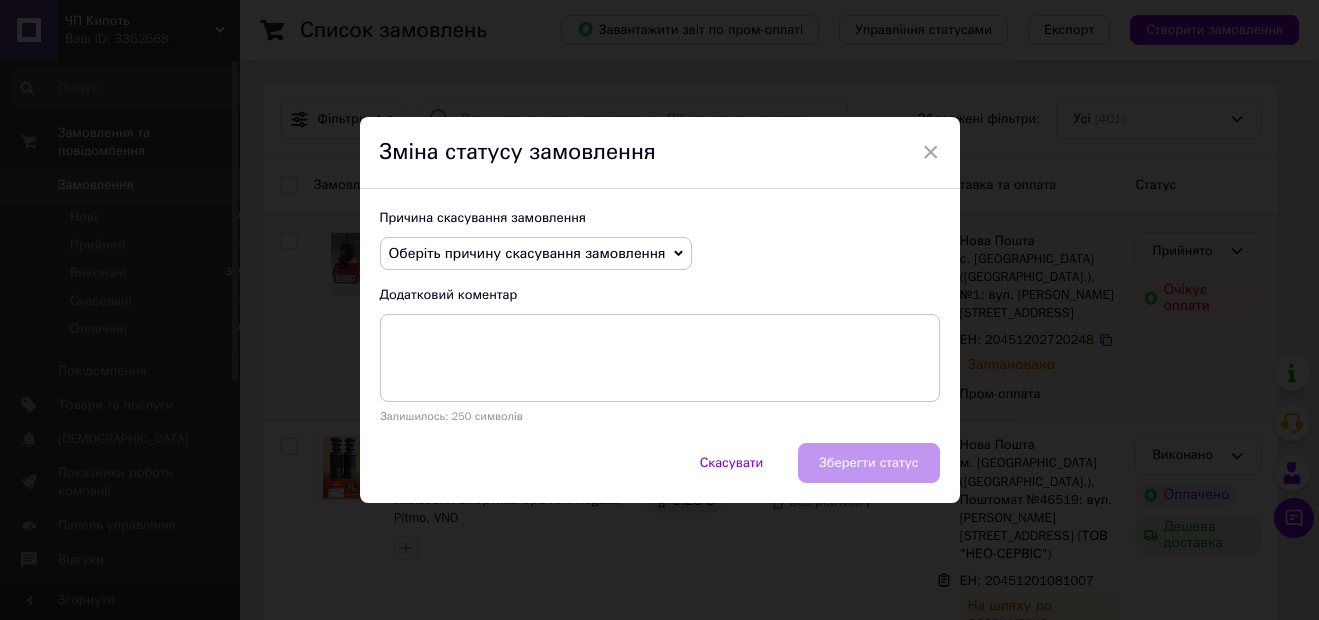 click 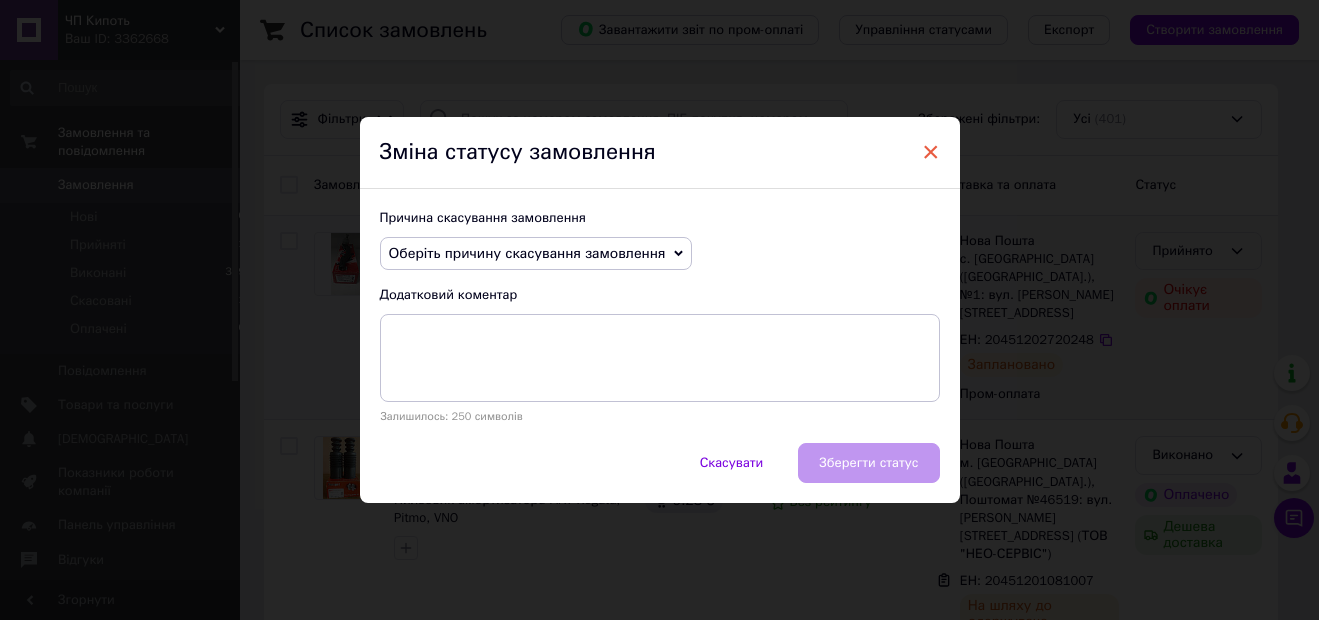 click on "×" at bounding box center [931, 152] 